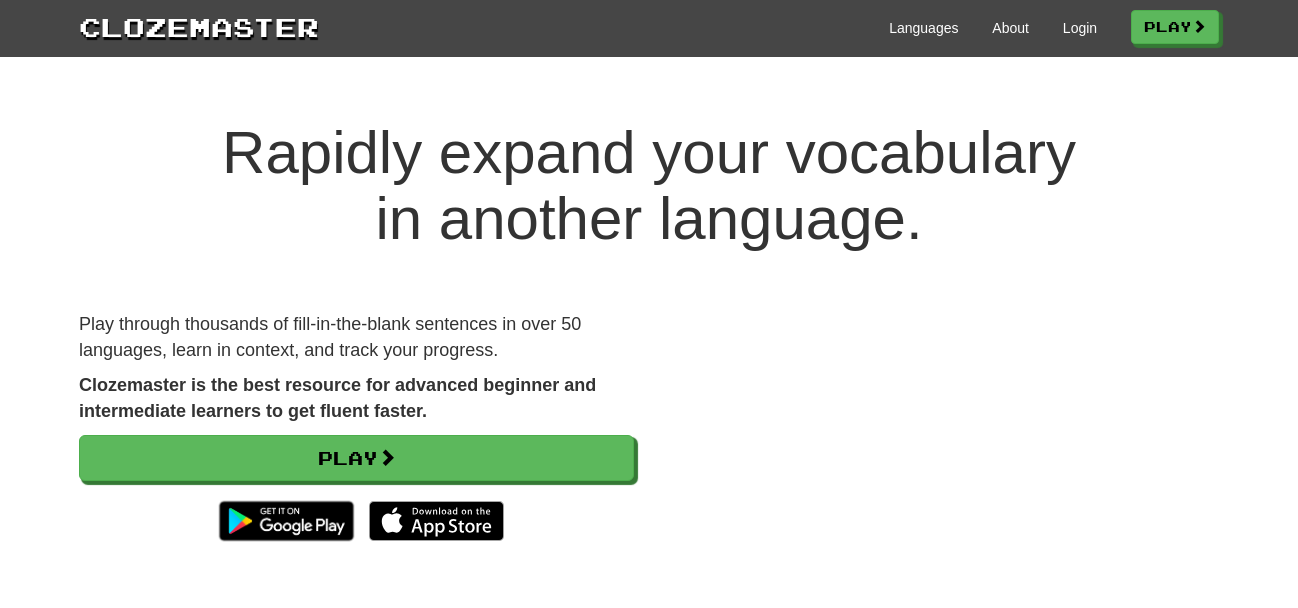 scroll, scrollTop: 0, scrollLeft: 0, axis: both 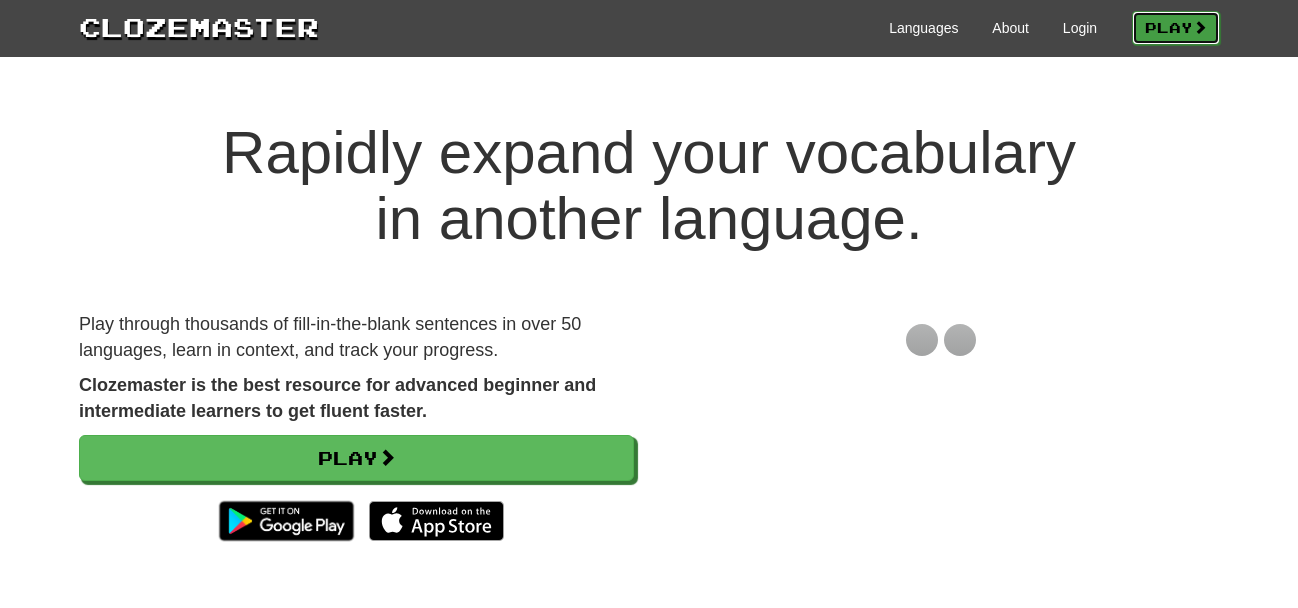 click on "Play" at bounding box center (1176, 28) 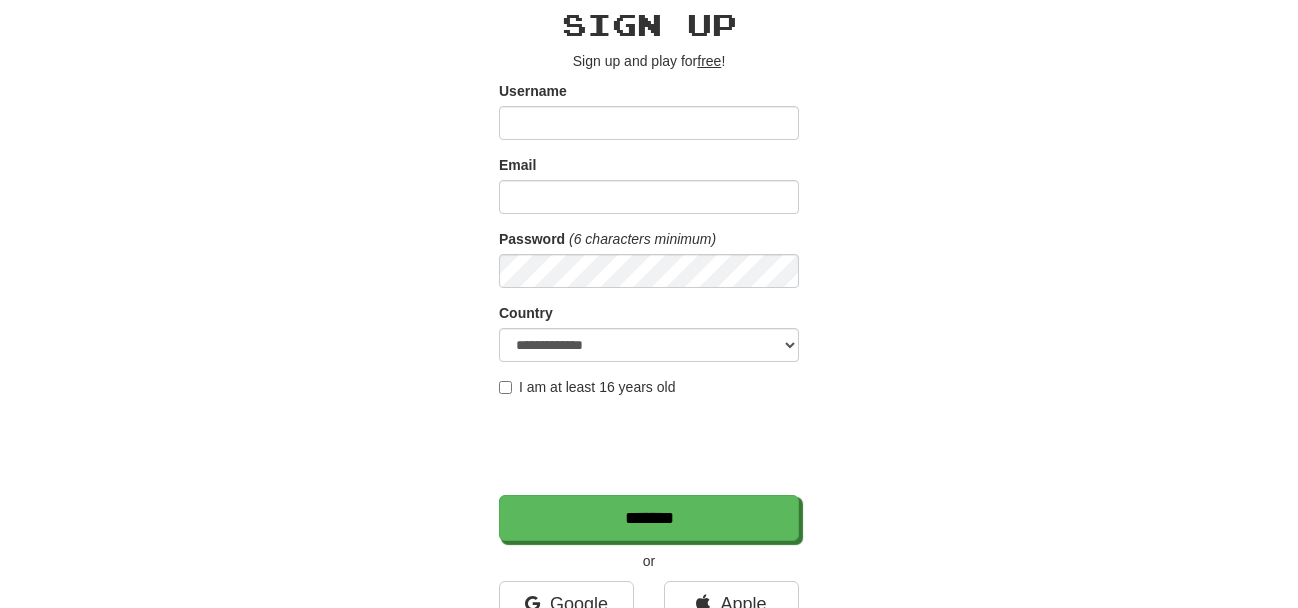 scroll, scrollTop: 200, scrollLeft: 0, axis: vertical 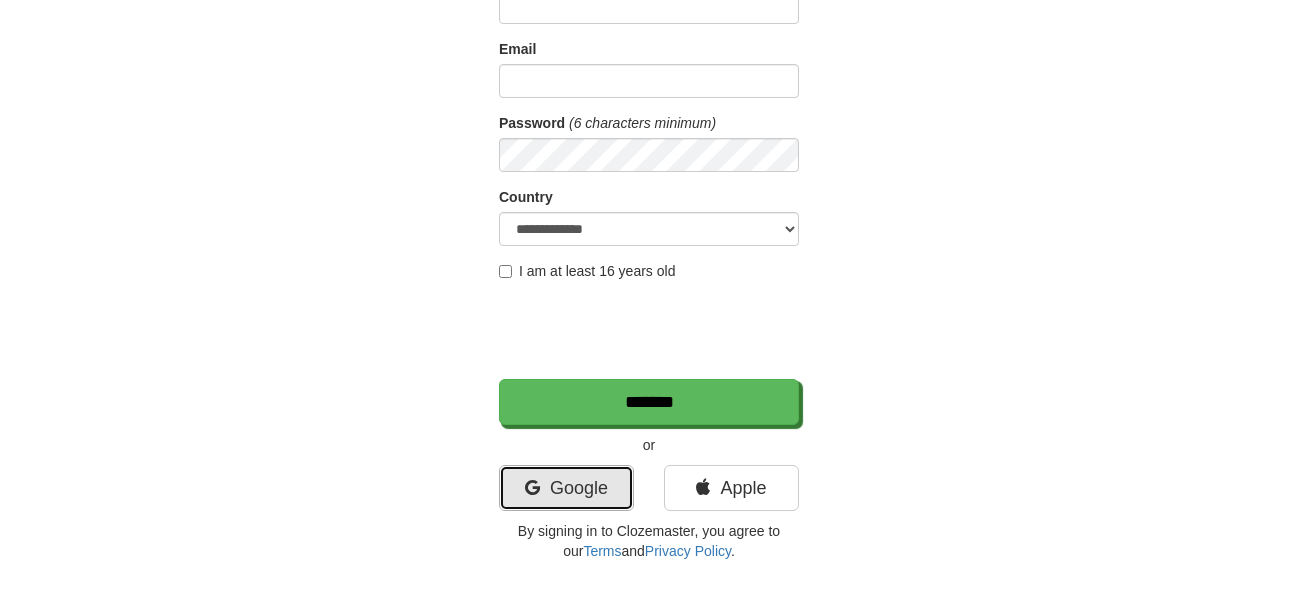 click on "Google" at bounding box center [566, 488] 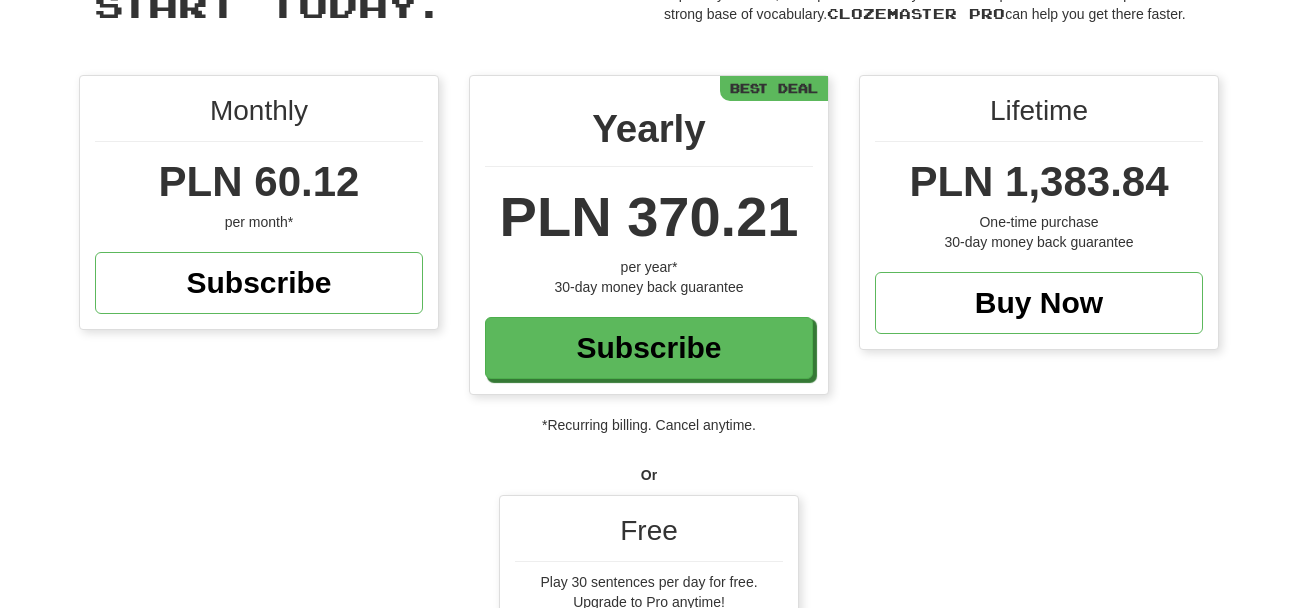 scroll, scrollTop: 300, scrollLeft: 0, axis: vertical 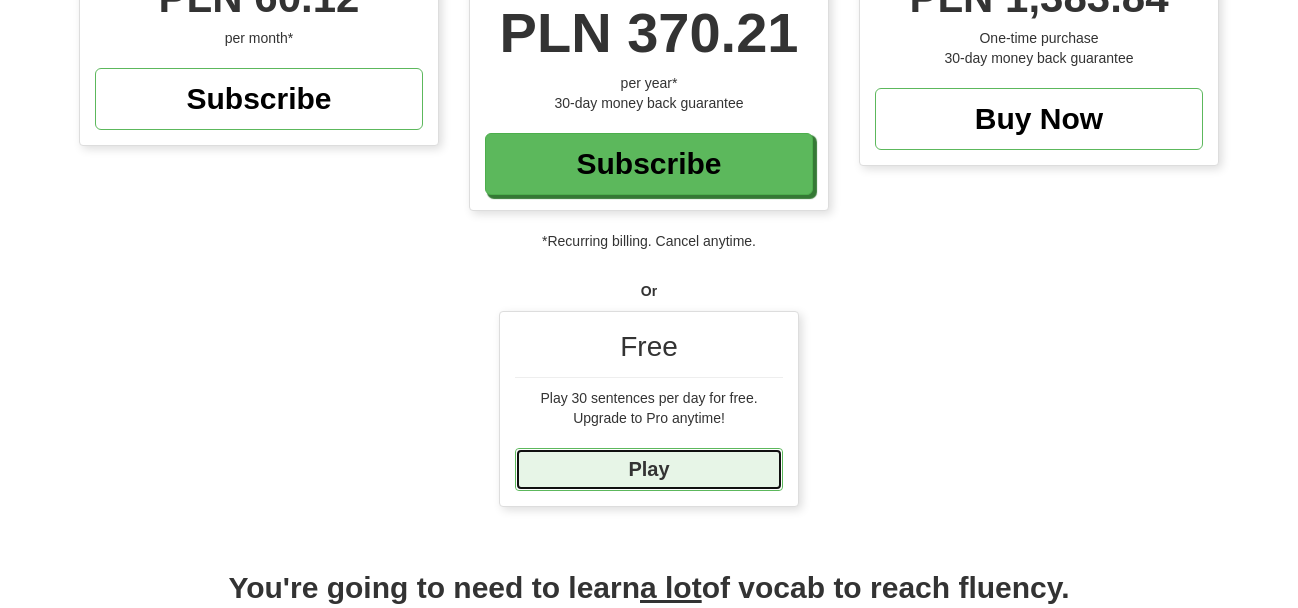 click on "Play" at bounding box center [649, 469] 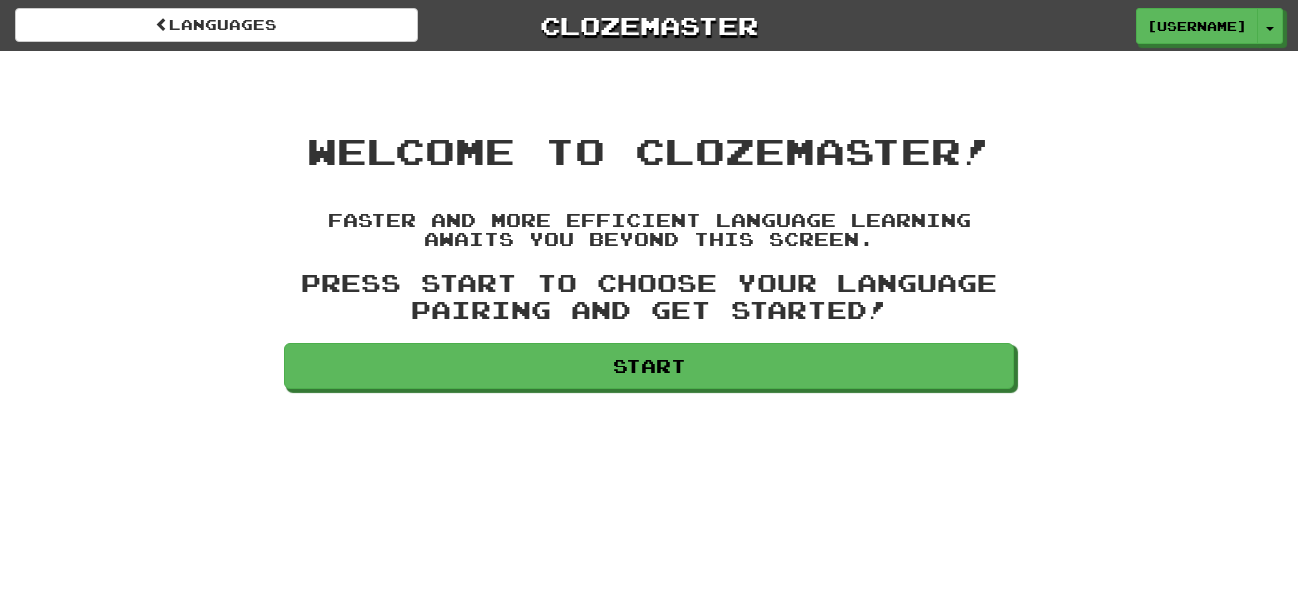 scroll, scrollTop: 0, scrollLeft: 0, axis: both 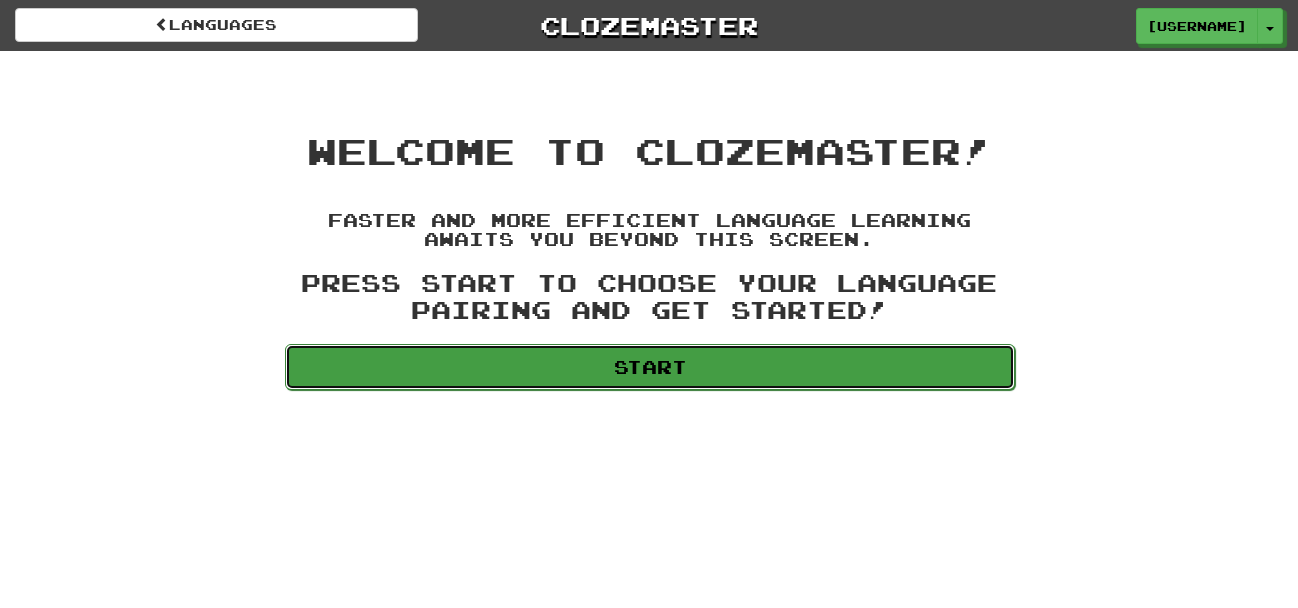 click on "Start" at bounding box center (650, 367) 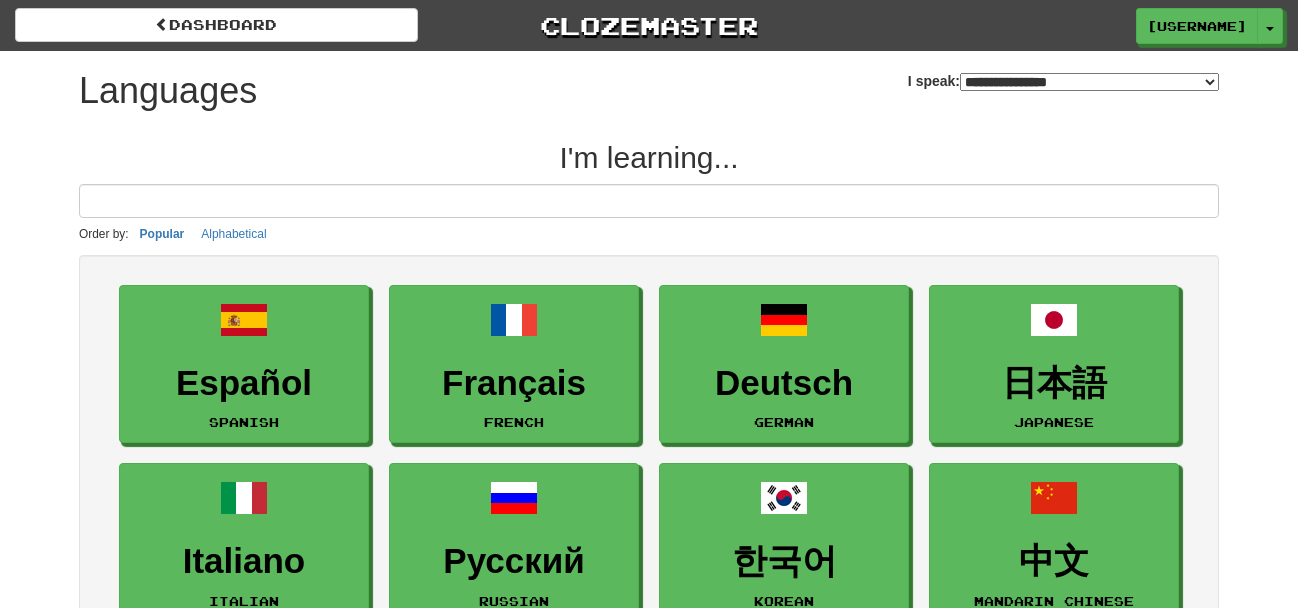 select on "*******" 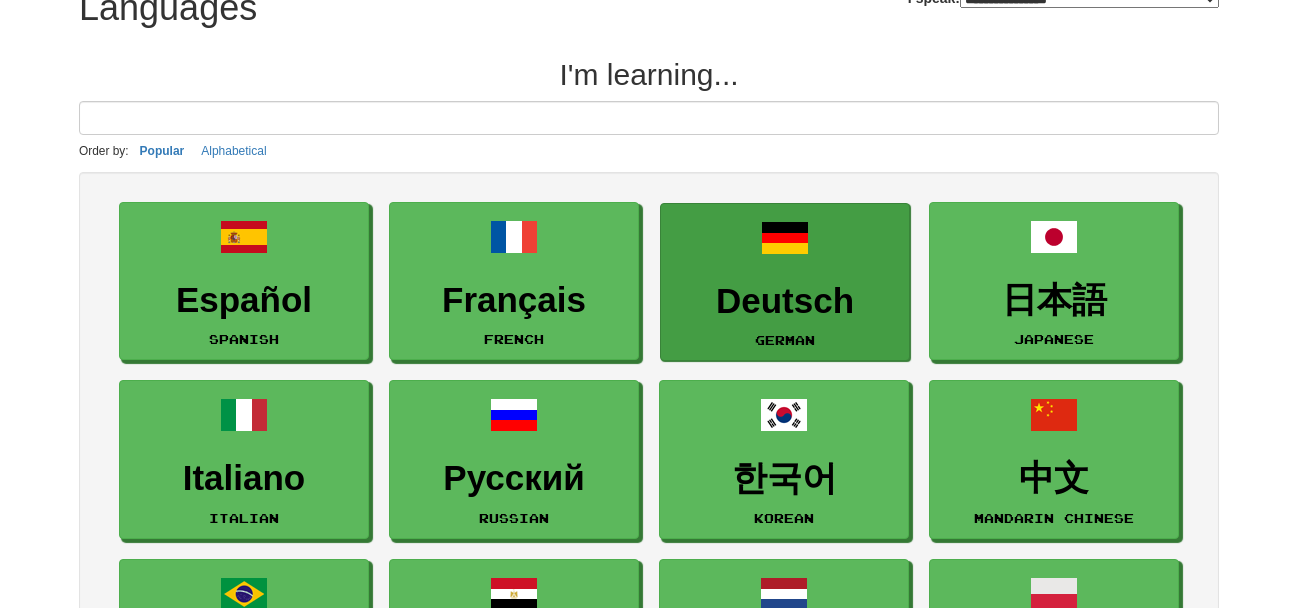 scroll, scrollTop: 0, scrollLeft: 0, axis: both 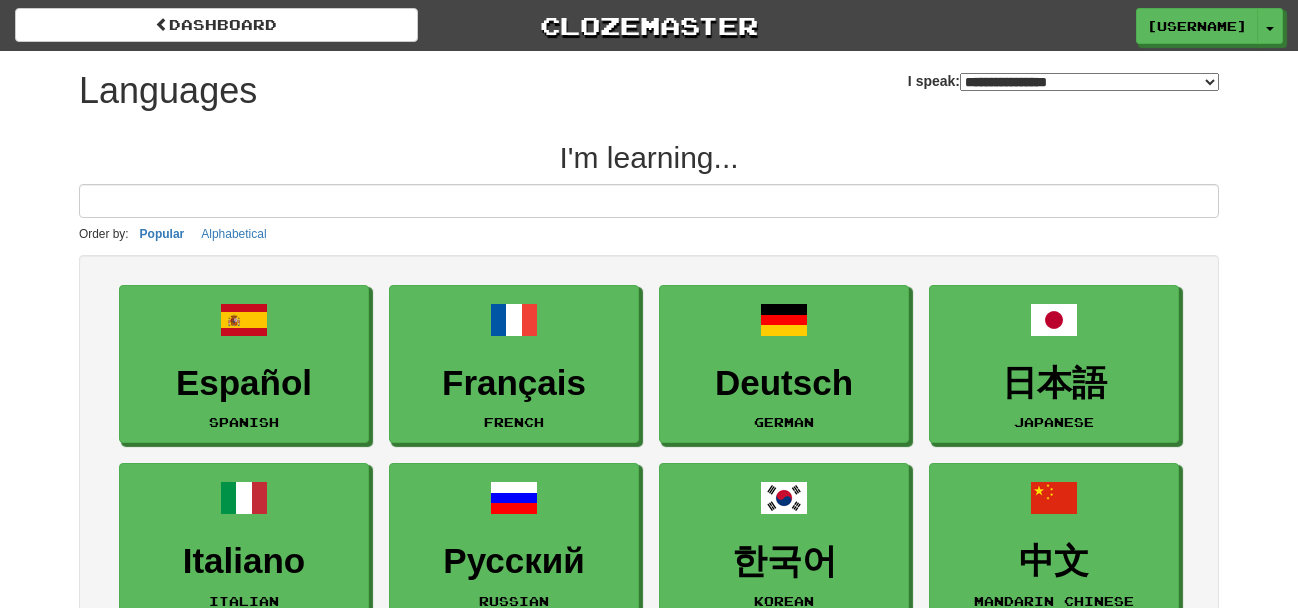 click at bounding box center (649, 201) 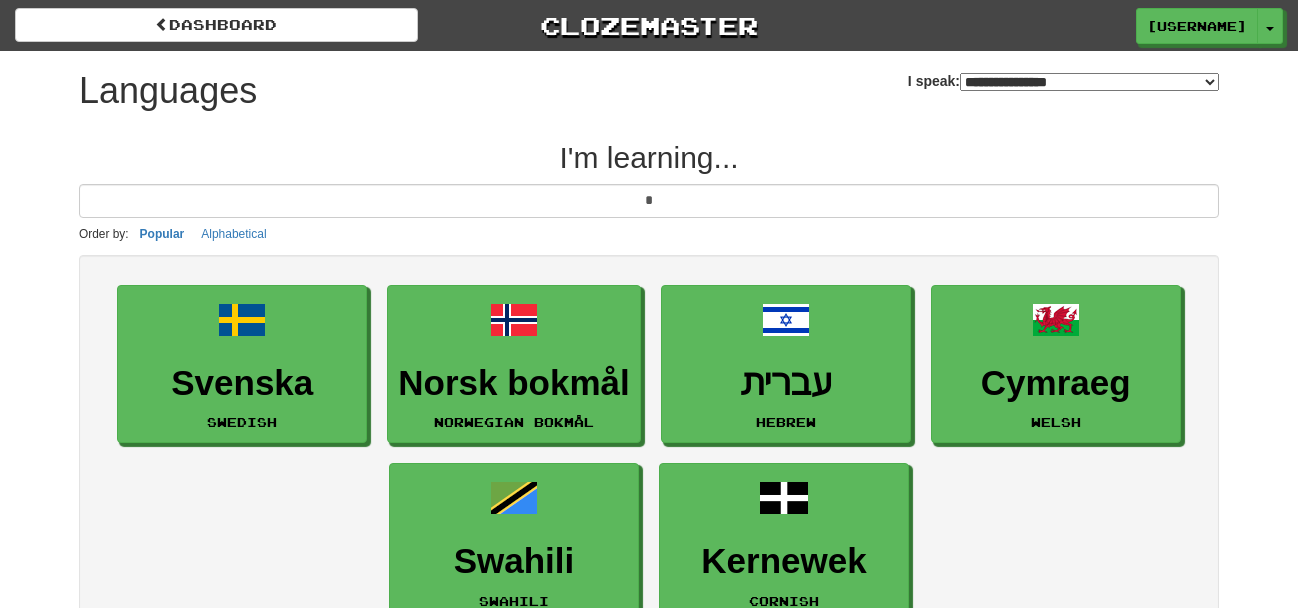 type on "*" 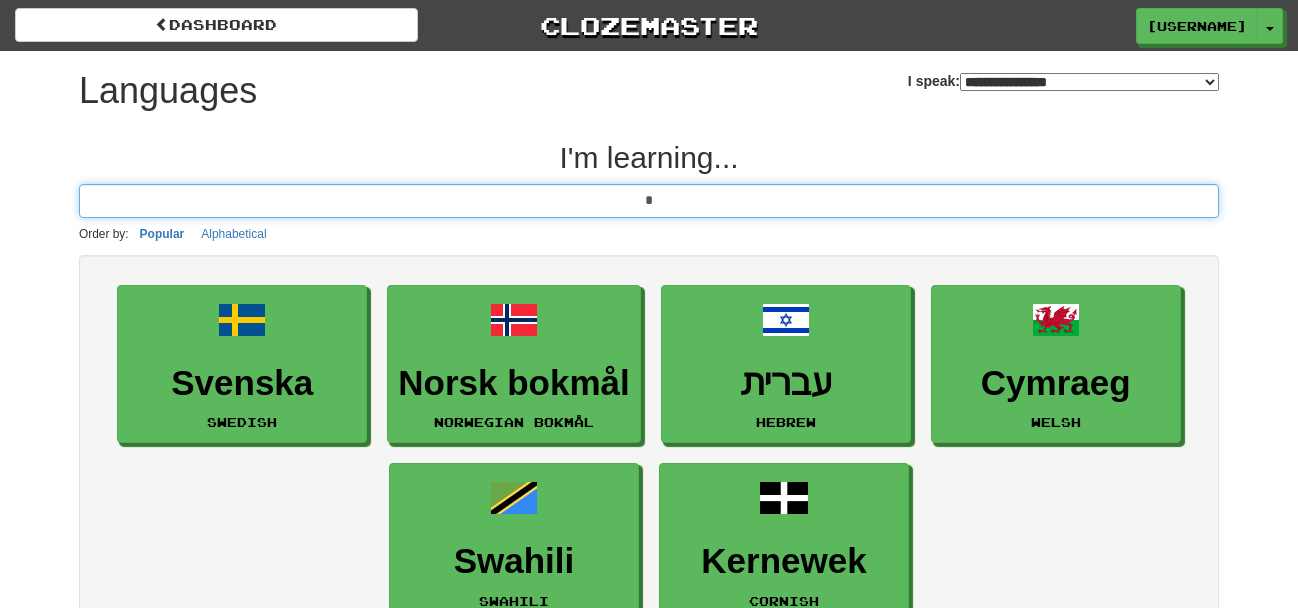 click on "*" at bounding box center (649, 201) 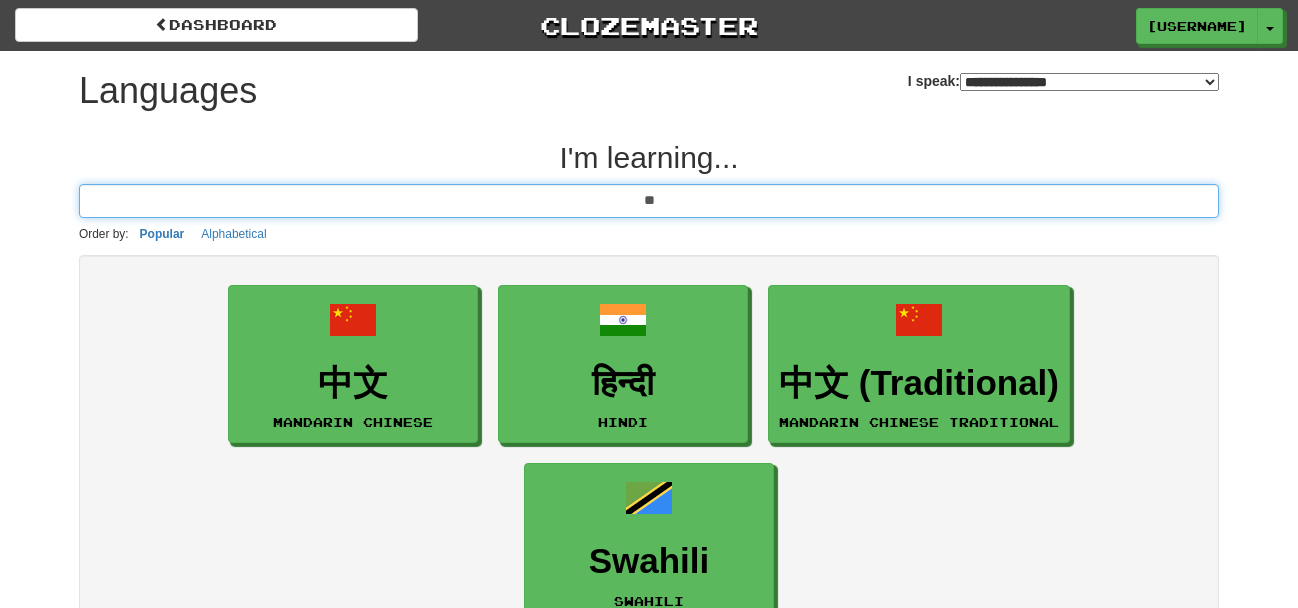 type on "*" 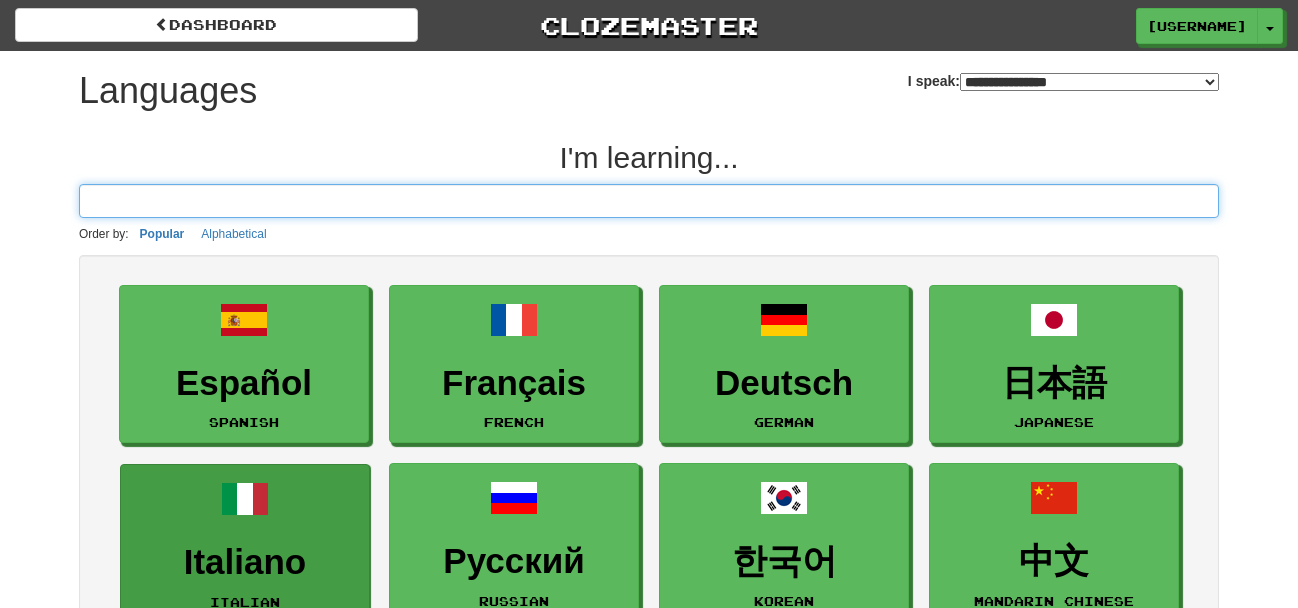 type 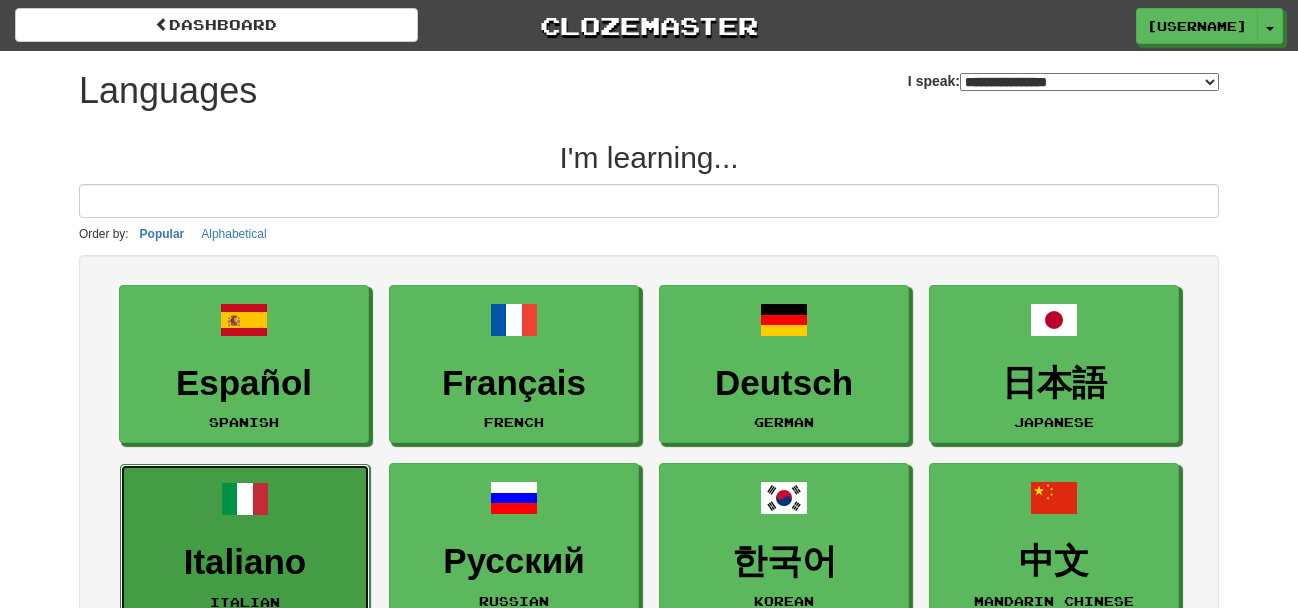 click on "Italiano" at bounding box center [245, 562] 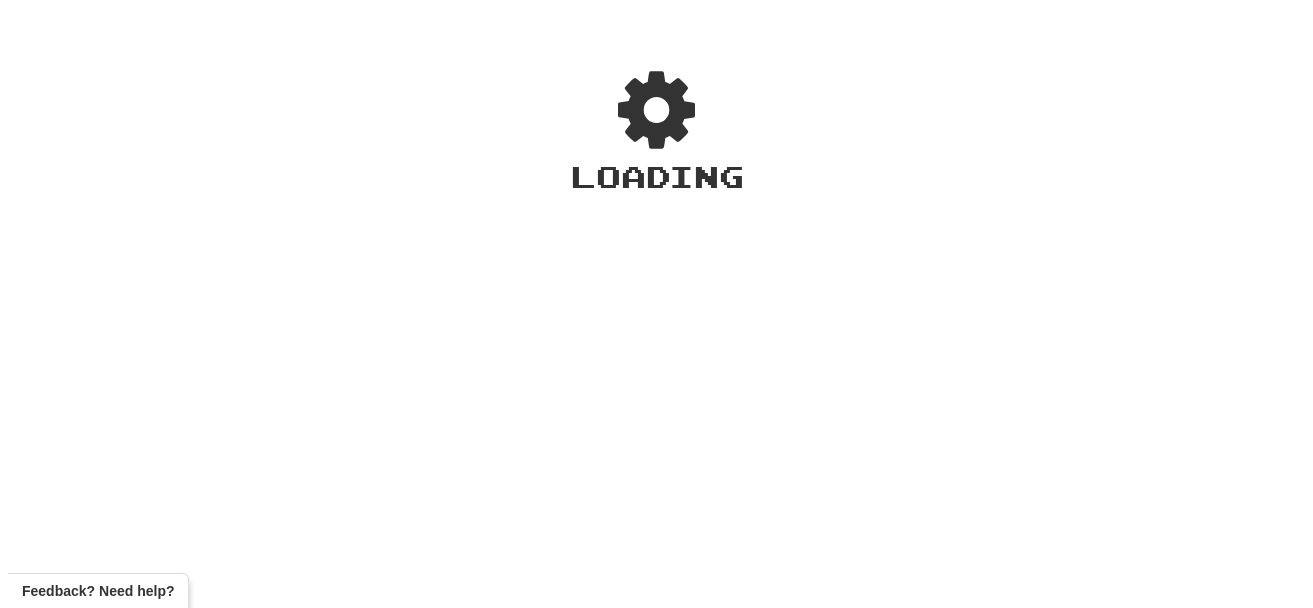scroll, scrollTop: 0, scrollLeft: 0, axis: both 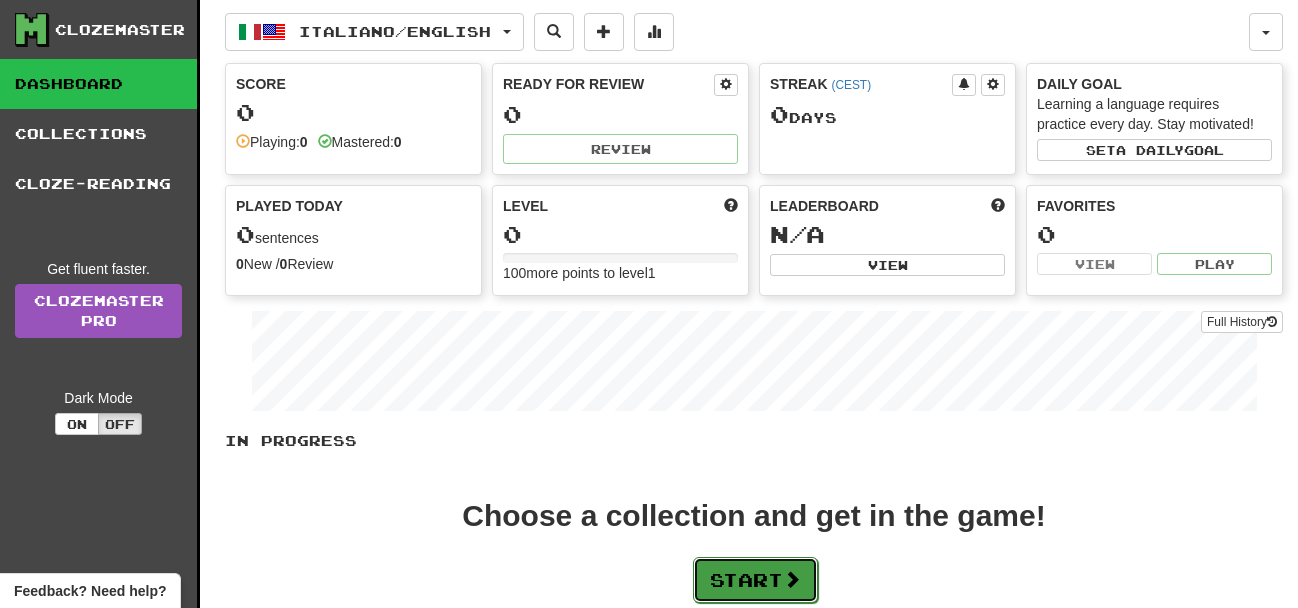 click on "Start" at bounding box center [755, 580] 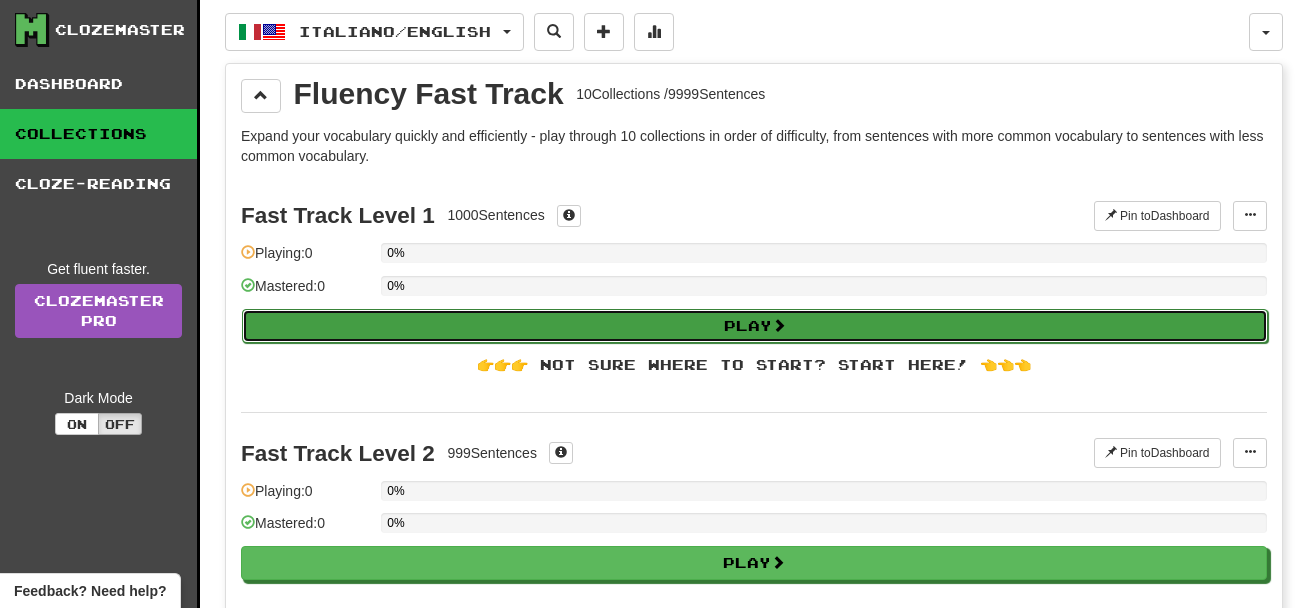 click on "Play" at bounding box center (755, 326) 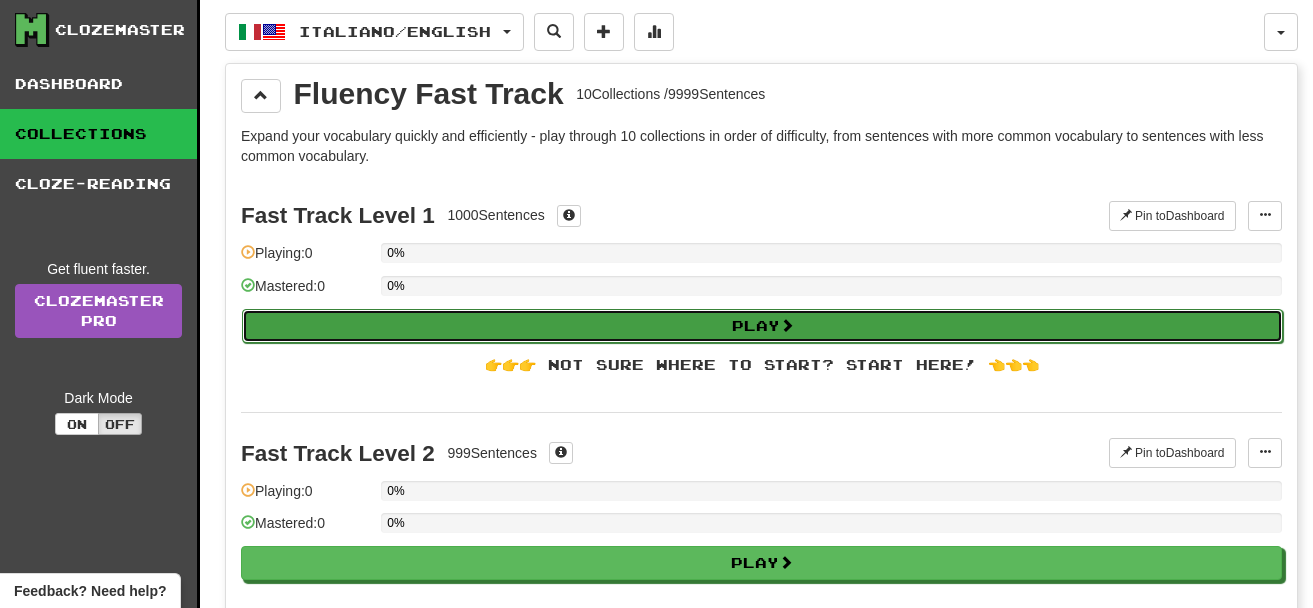 select on "**" 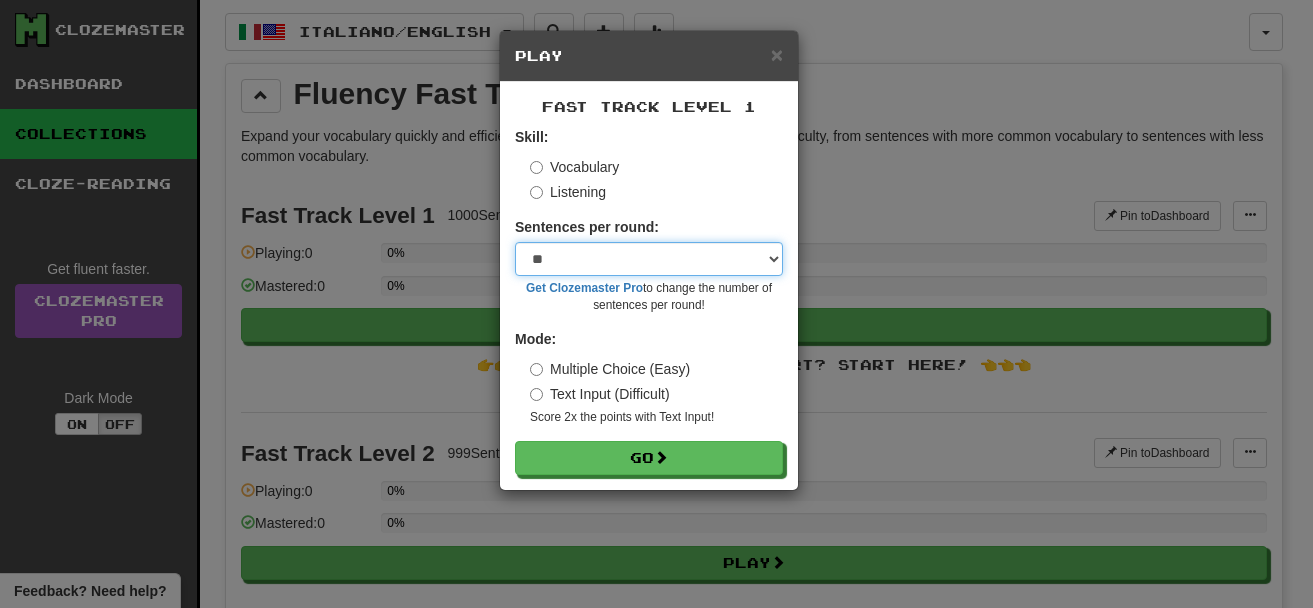 click on "* ** ** ** ** ** *** ********" at bounding box center [649, 259] 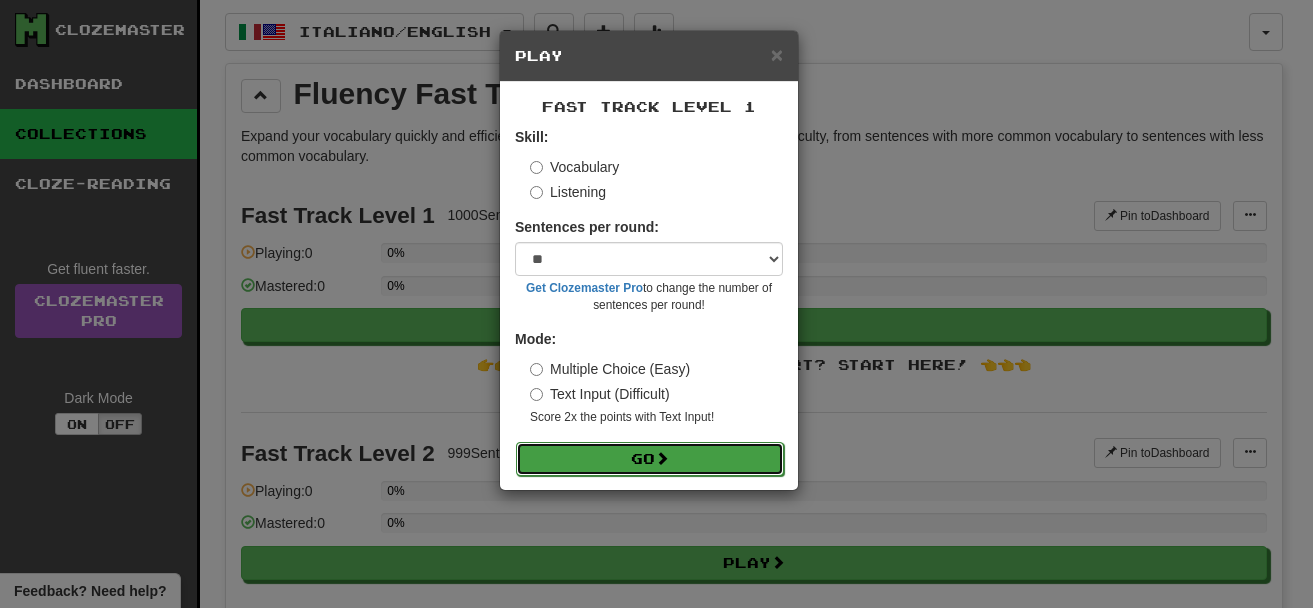 click on "Go" at bounding box center [650, 459] 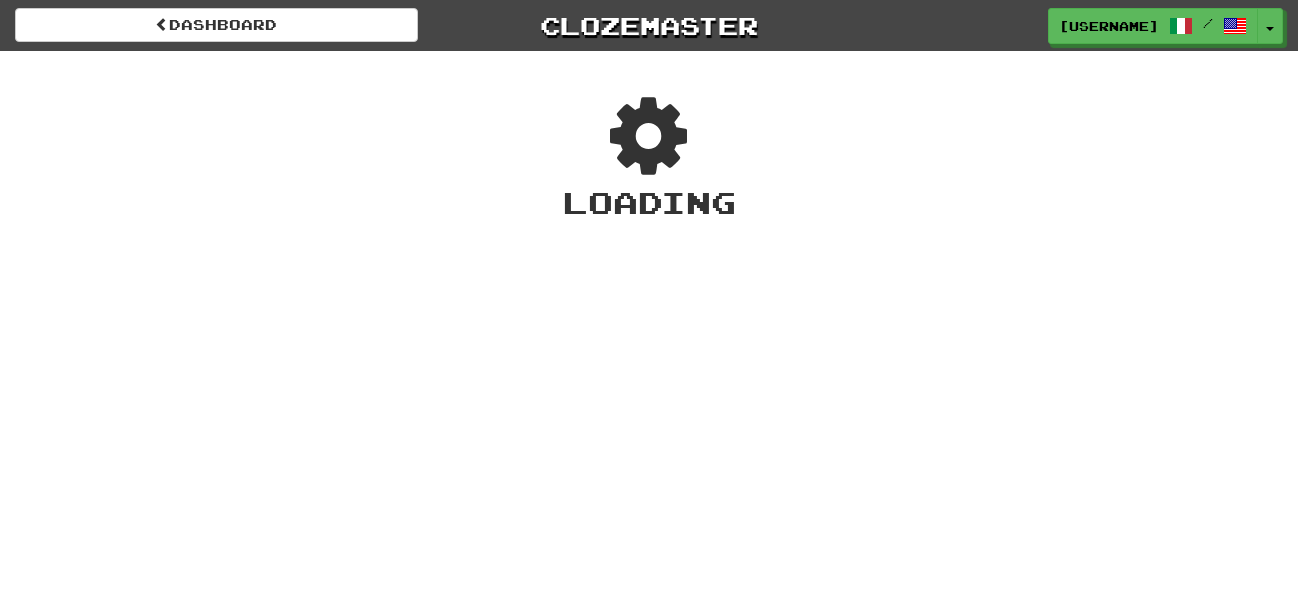 scroll, scrollTop: 0, scrollLeft: 0, axis: both 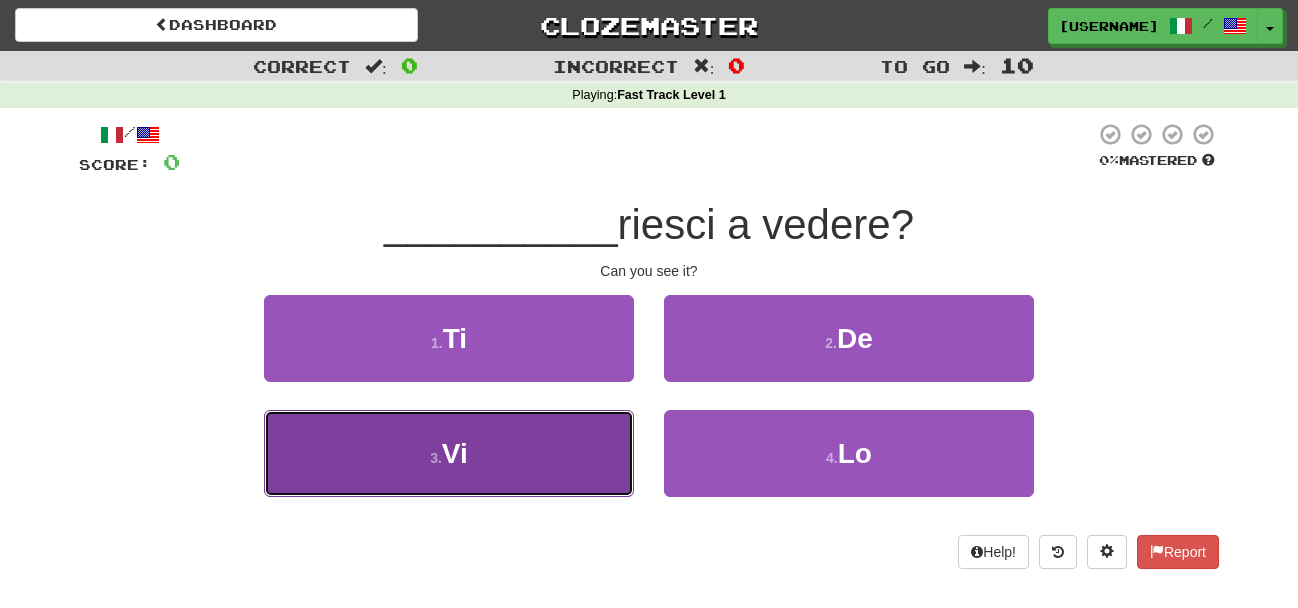 click on "3 .  Vi" at bounding box center (449, 453) 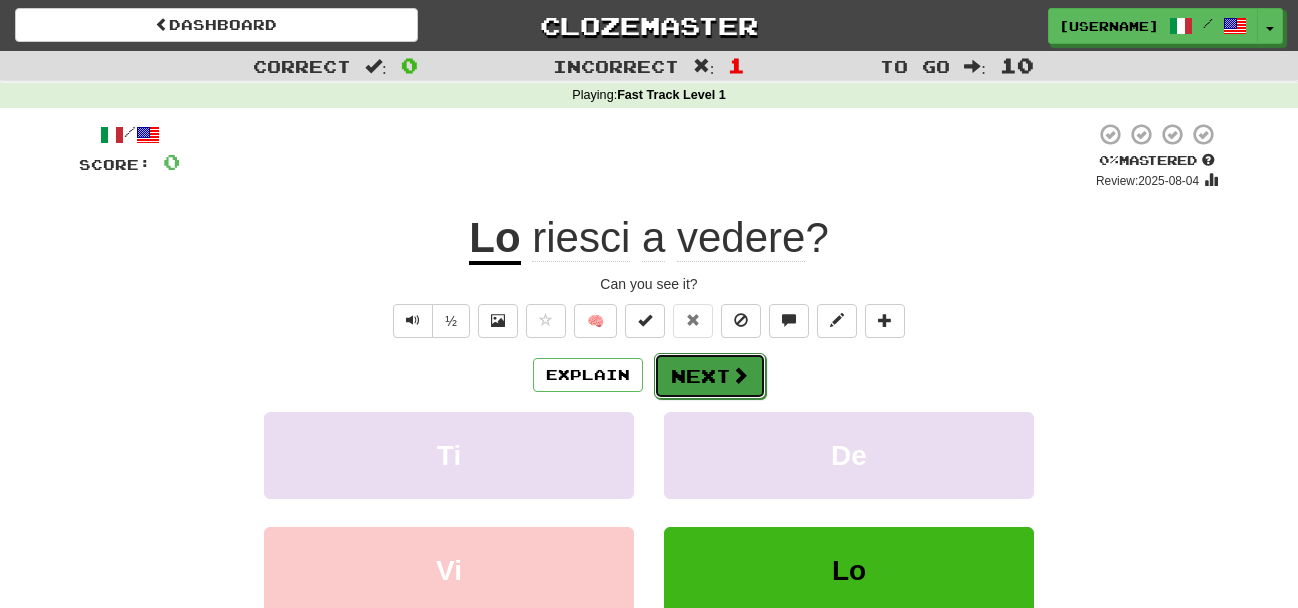 click on "Next" at bounding box center [710, 376] 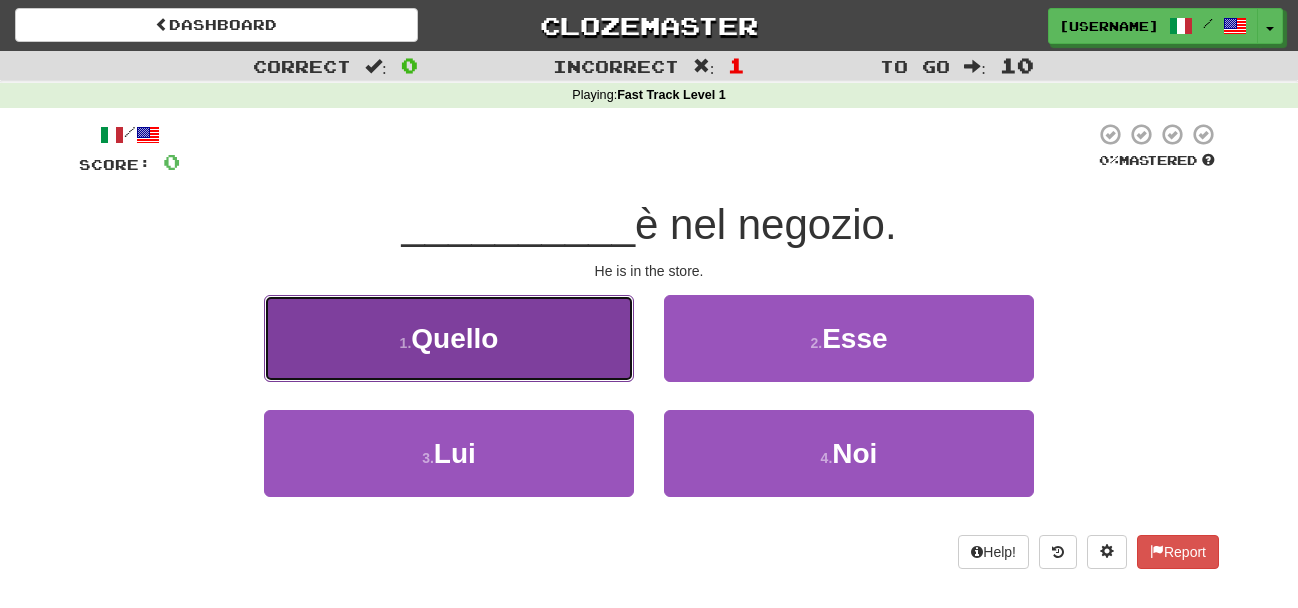 click on "Quello" at bounding box center (454, 338) 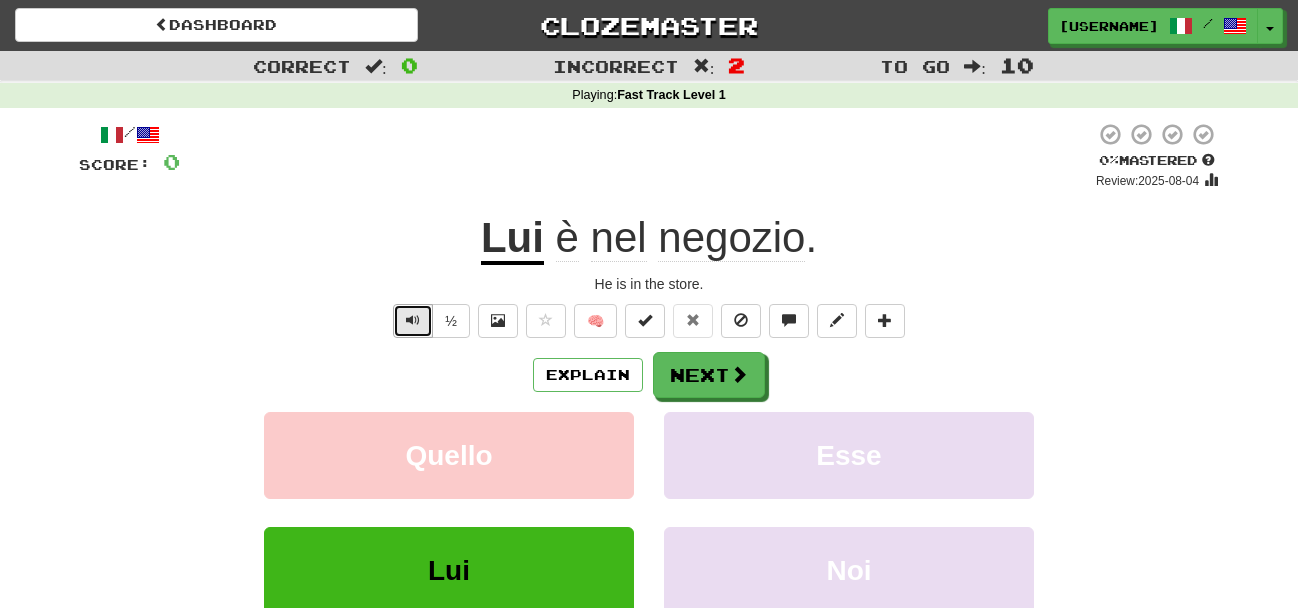 click at bounding box center (413, 320) 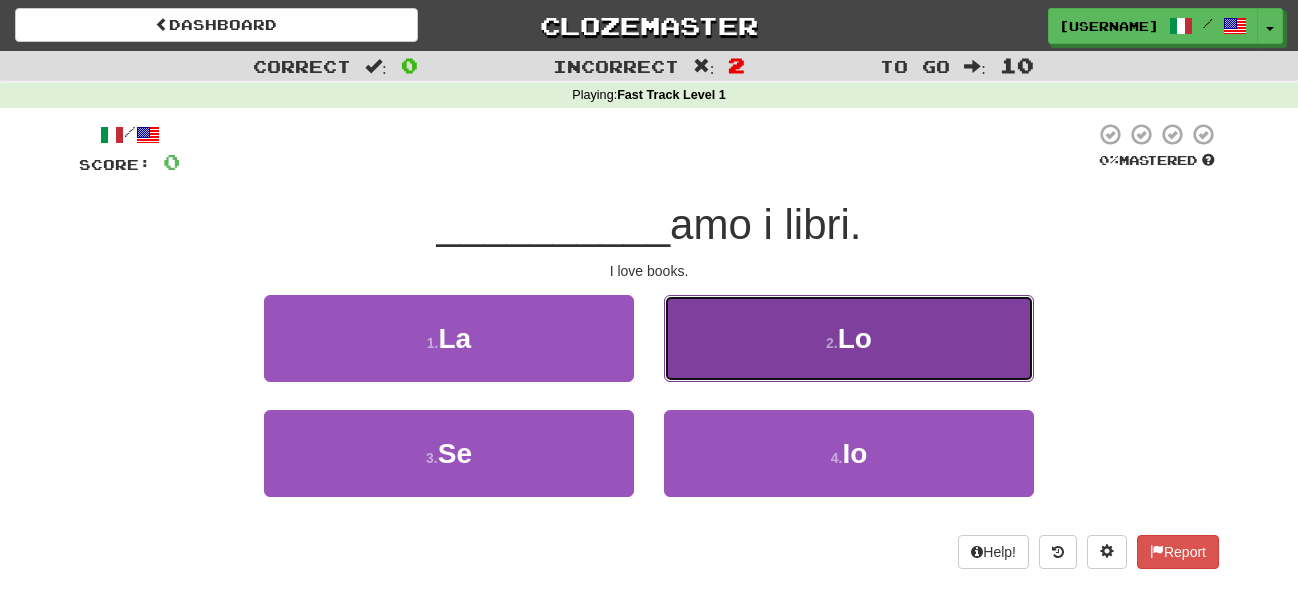 click on "2 .  Lo" at bounding box center (849, 338) 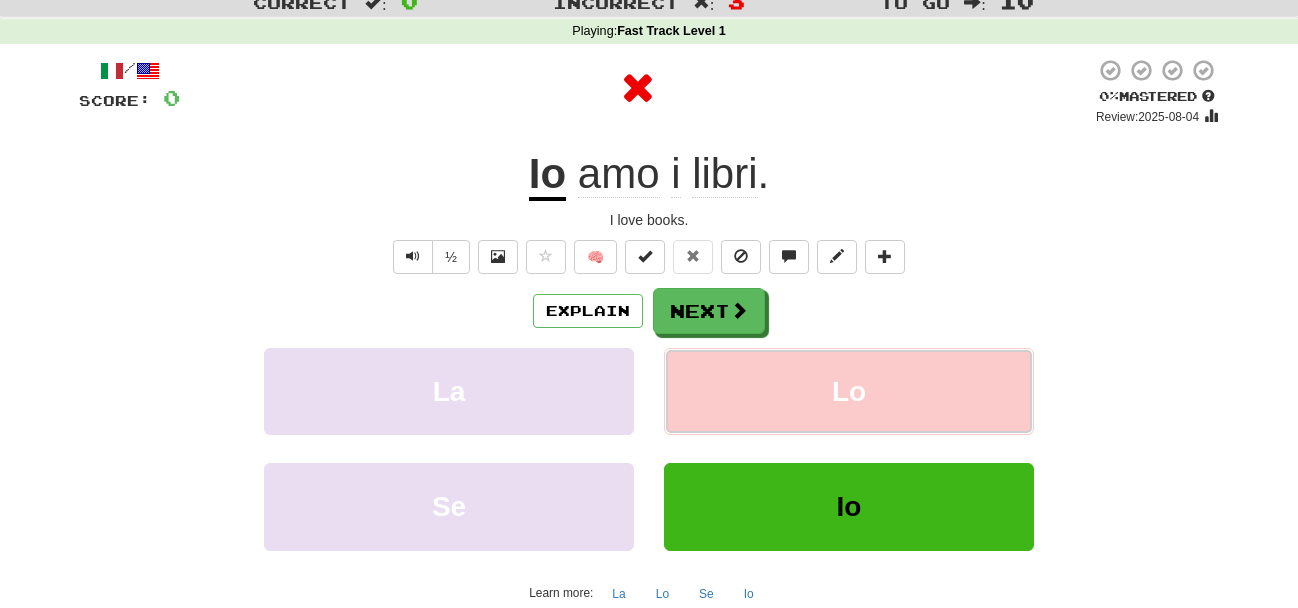 scroll, scrollTop: 100, scrollLeft: 0, axis: vertical 